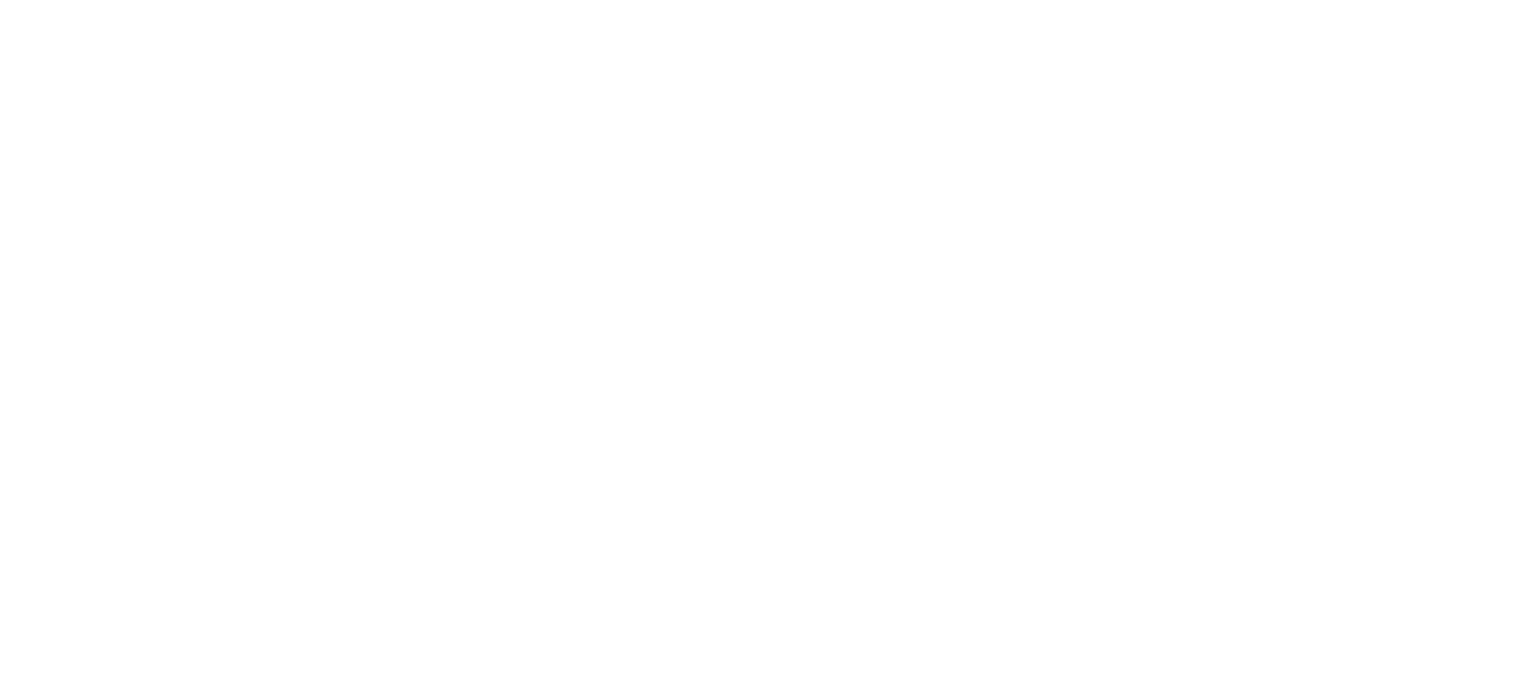 scroll, scrollTop: 0, scrollLeft: 0, axis: both 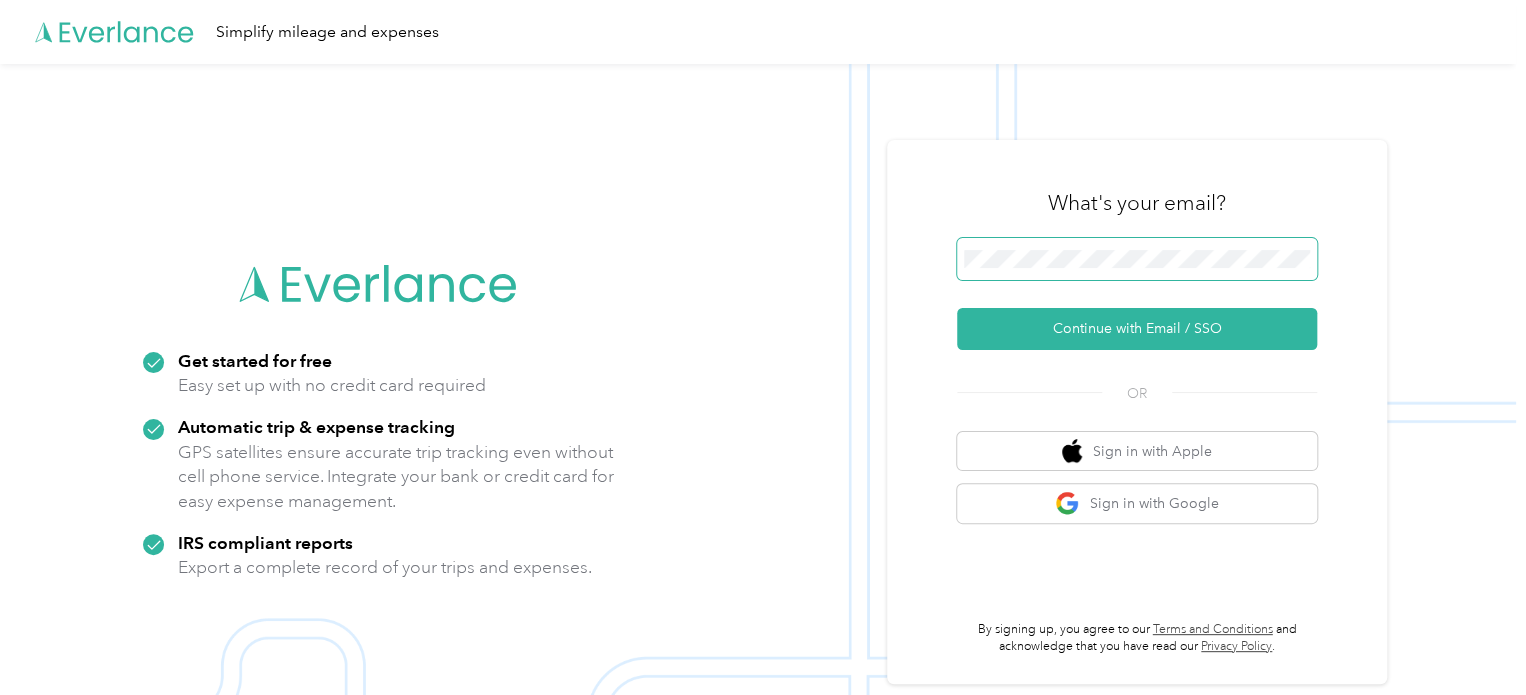 click at bounding box center (1137, 259) 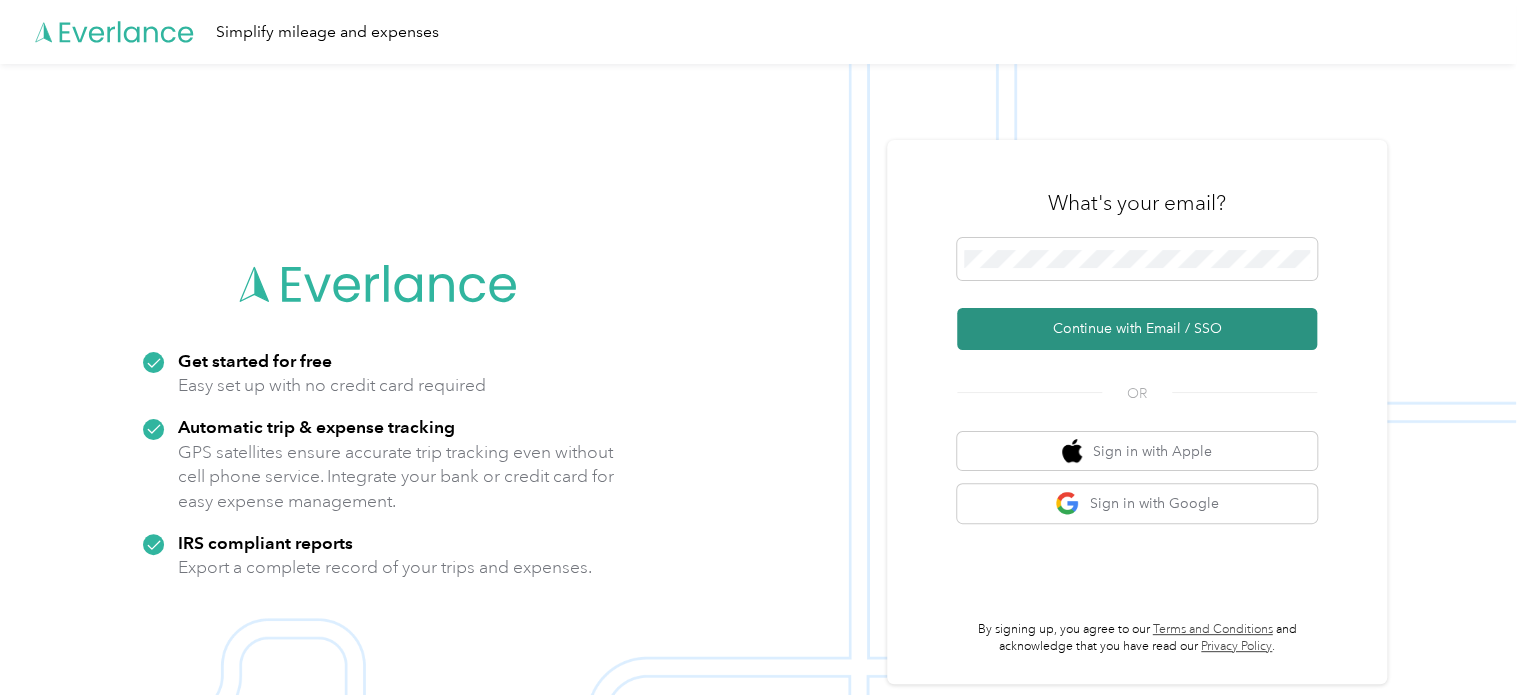 click on "Continue with Email / SSO" at bounding box center [1137, 329] 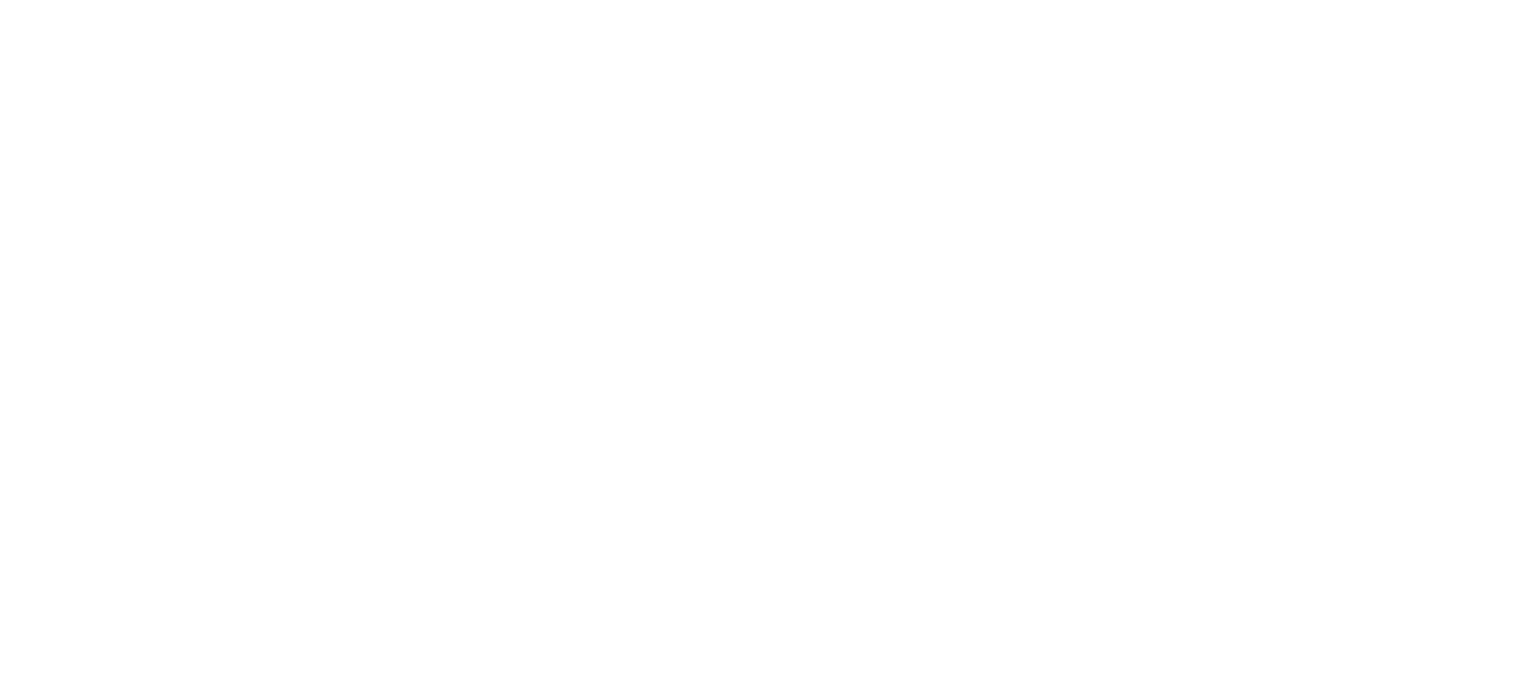 scroll, scrollTop: 0, scrollLeft: 0, axis: both 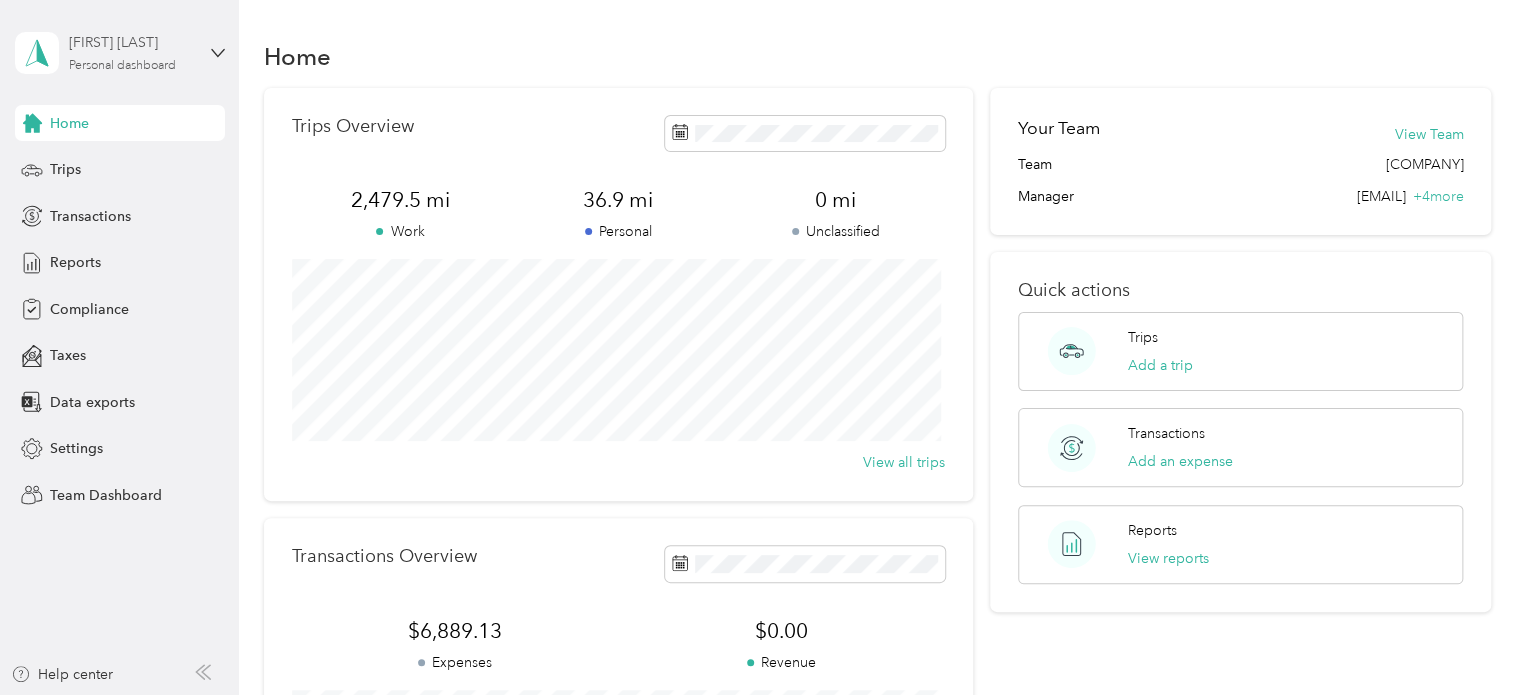 click on "[FIRST] [LAST] [DASH] [AREA]" at bounding box center (131, 52) 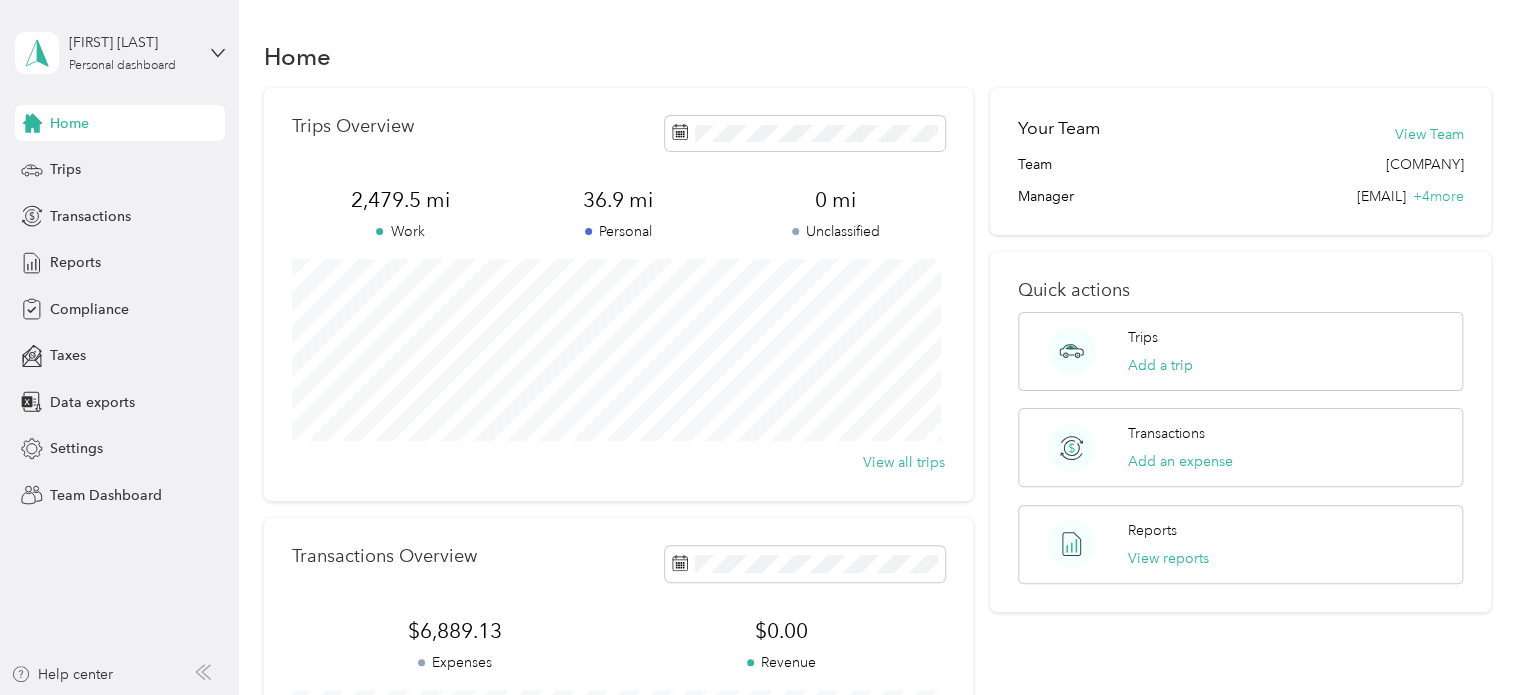 click on "Team dashboard Personal dashboard Log out" at bounding box center [167, 204] 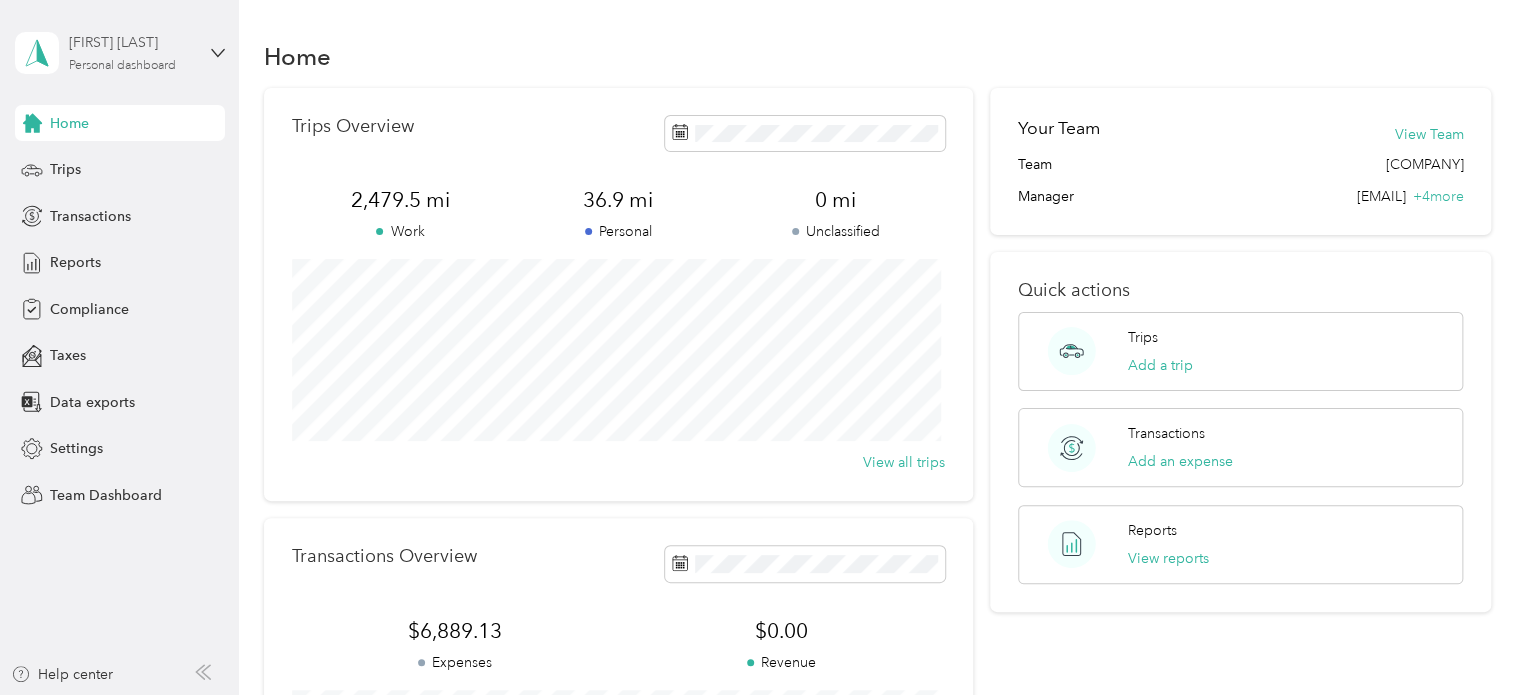 click on "[FIRST] [LAST]" at bounding box center [131, 42] 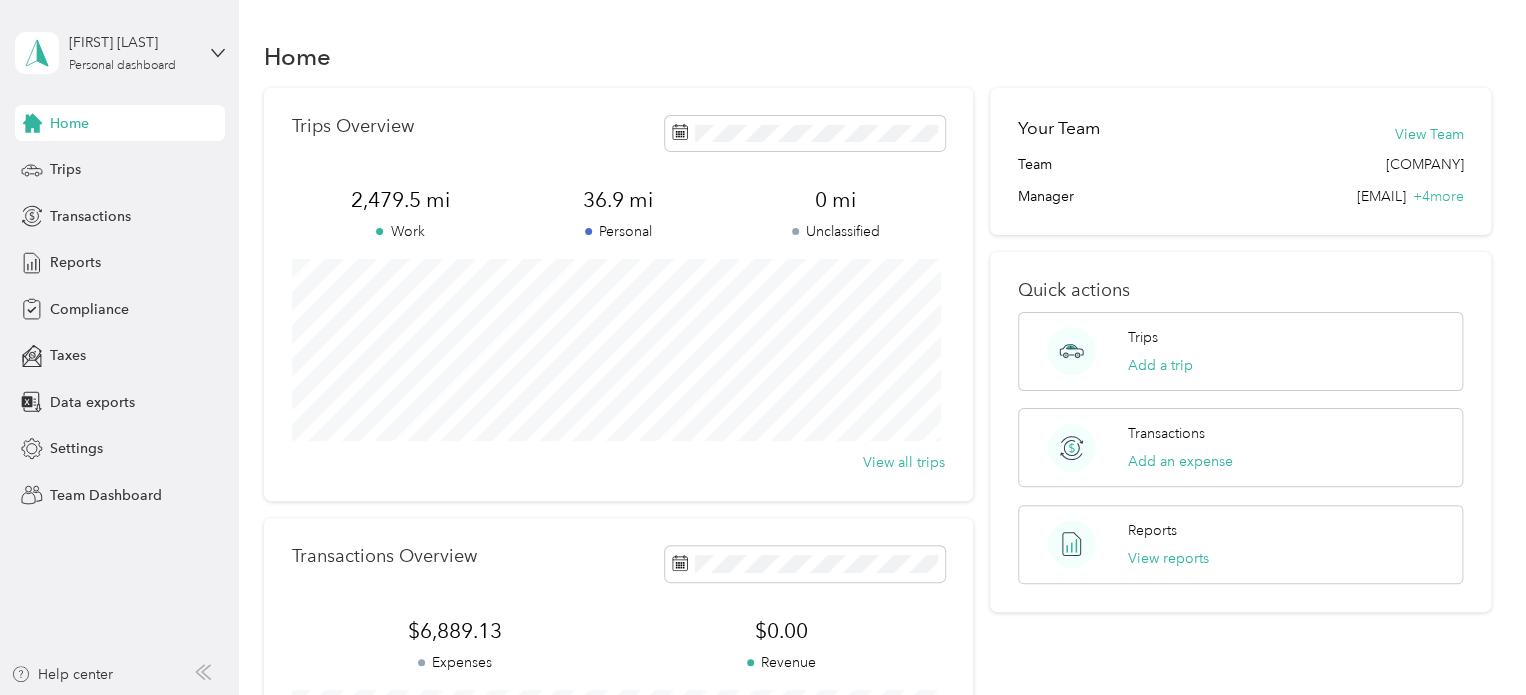 click on "Team dashboard Personal dashboard Log out" at bounding box center [167, 198] 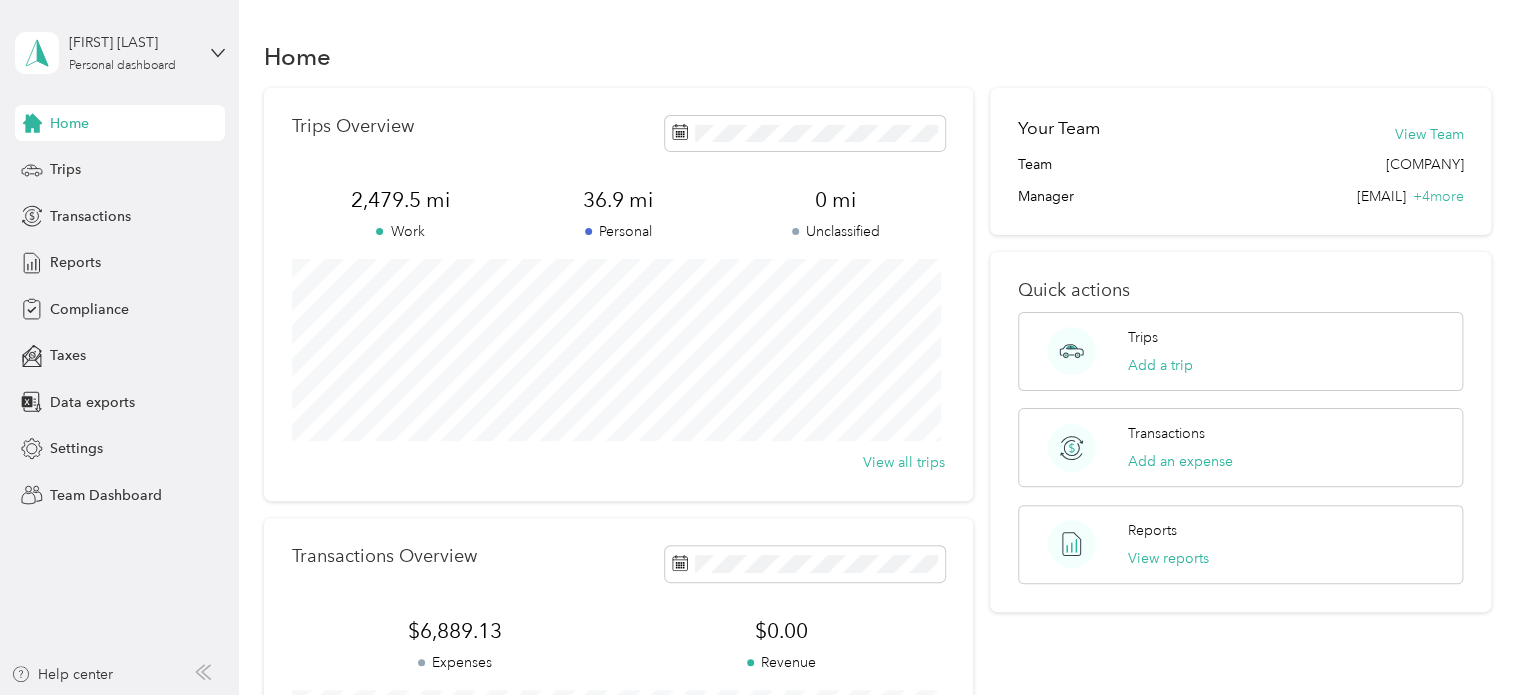 click on "Team dashboard" at bounding box center (167, 164) 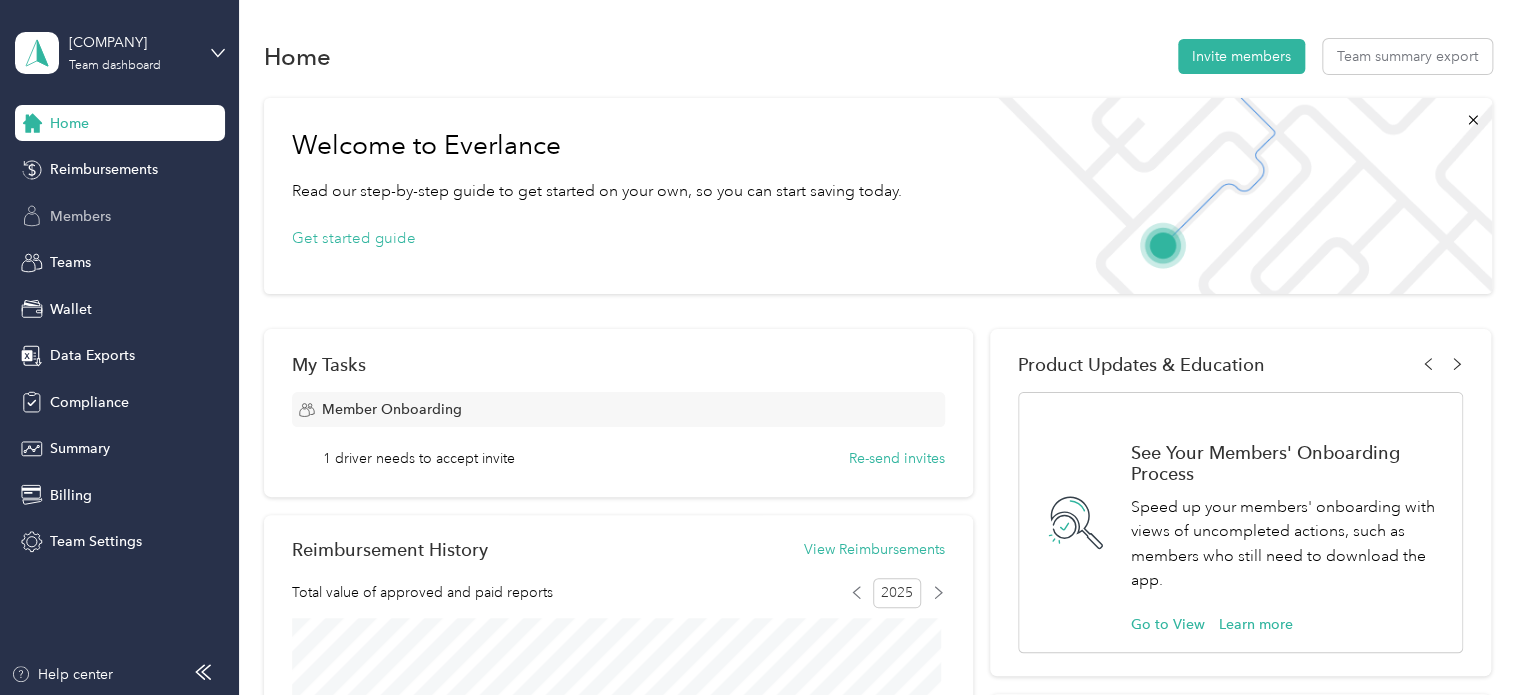 click on "Members" at bounding box center [80, 216] 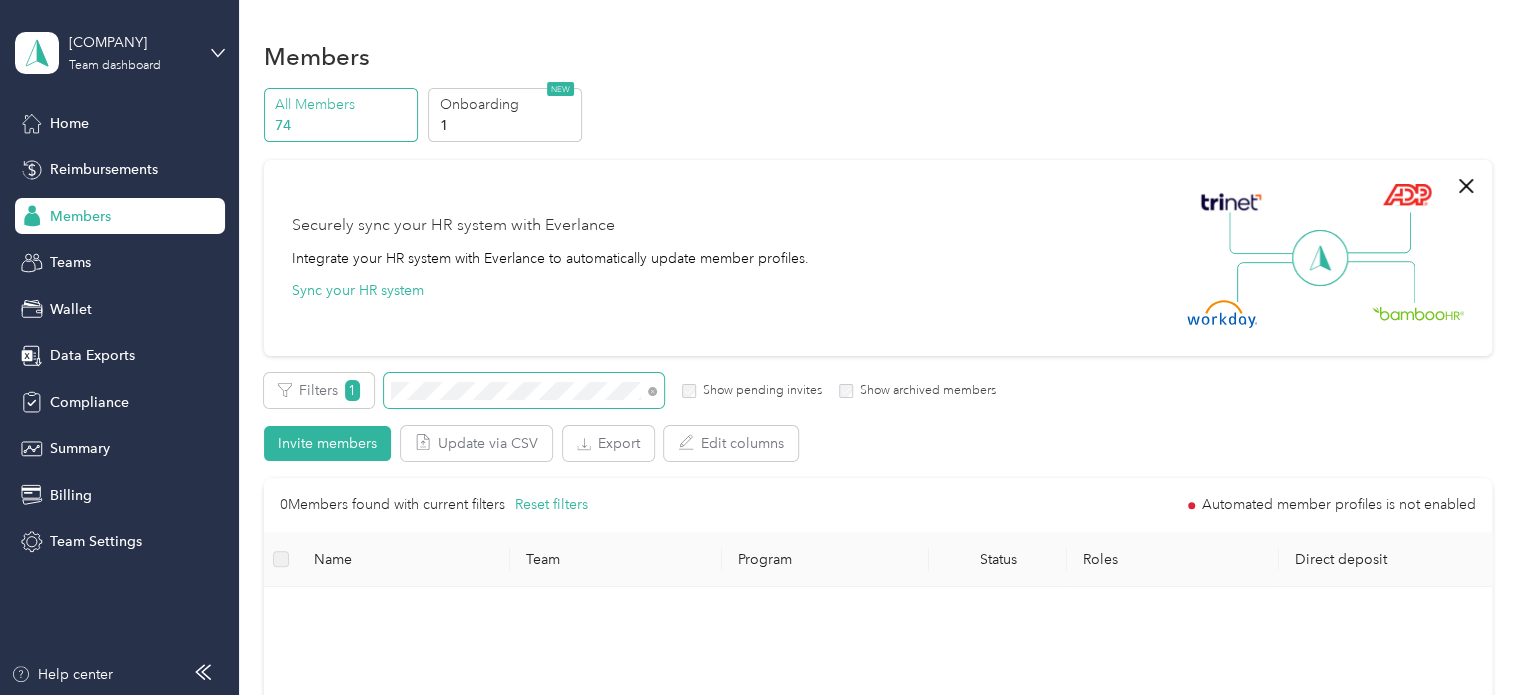 scroll, scrollTop: 66, scrollLeft: 0, axis: vertical 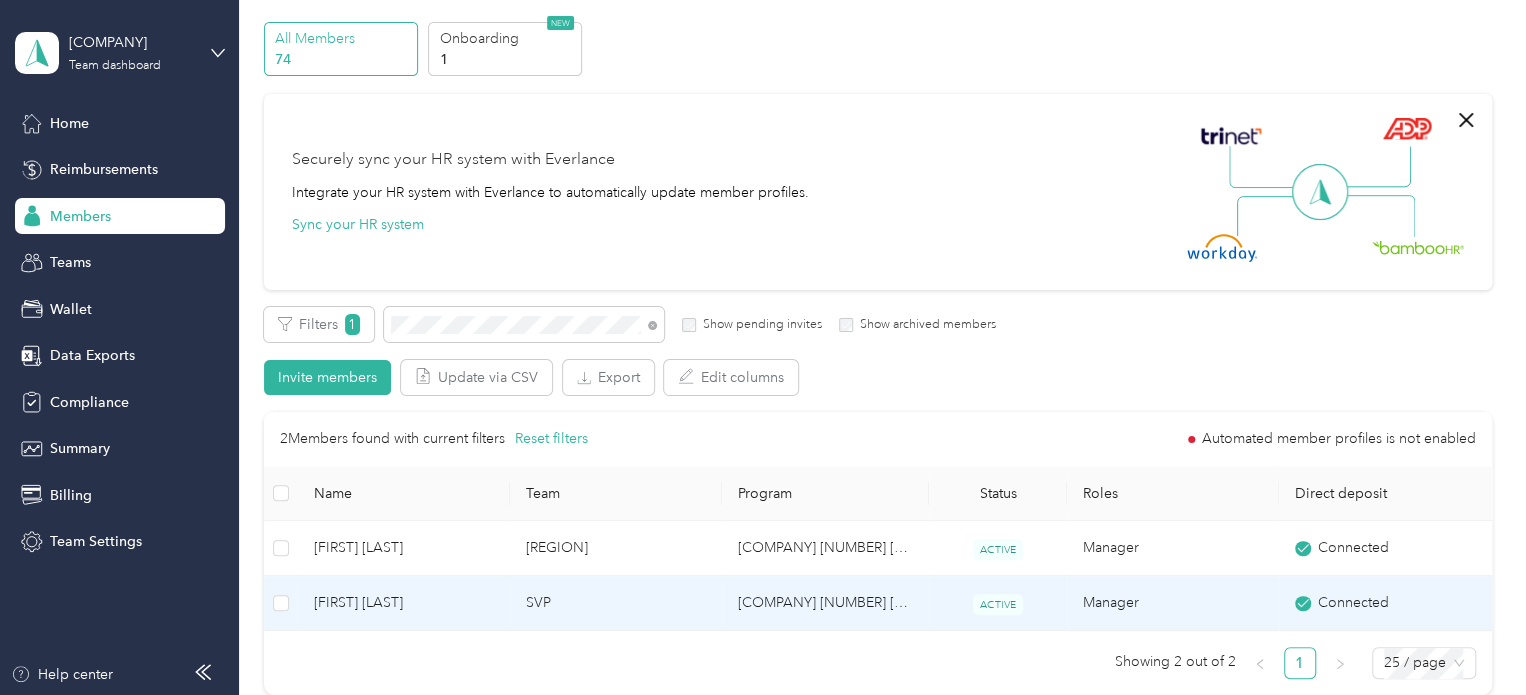click on "[FIRST] [LAST]" at bounding box center (404, 603) 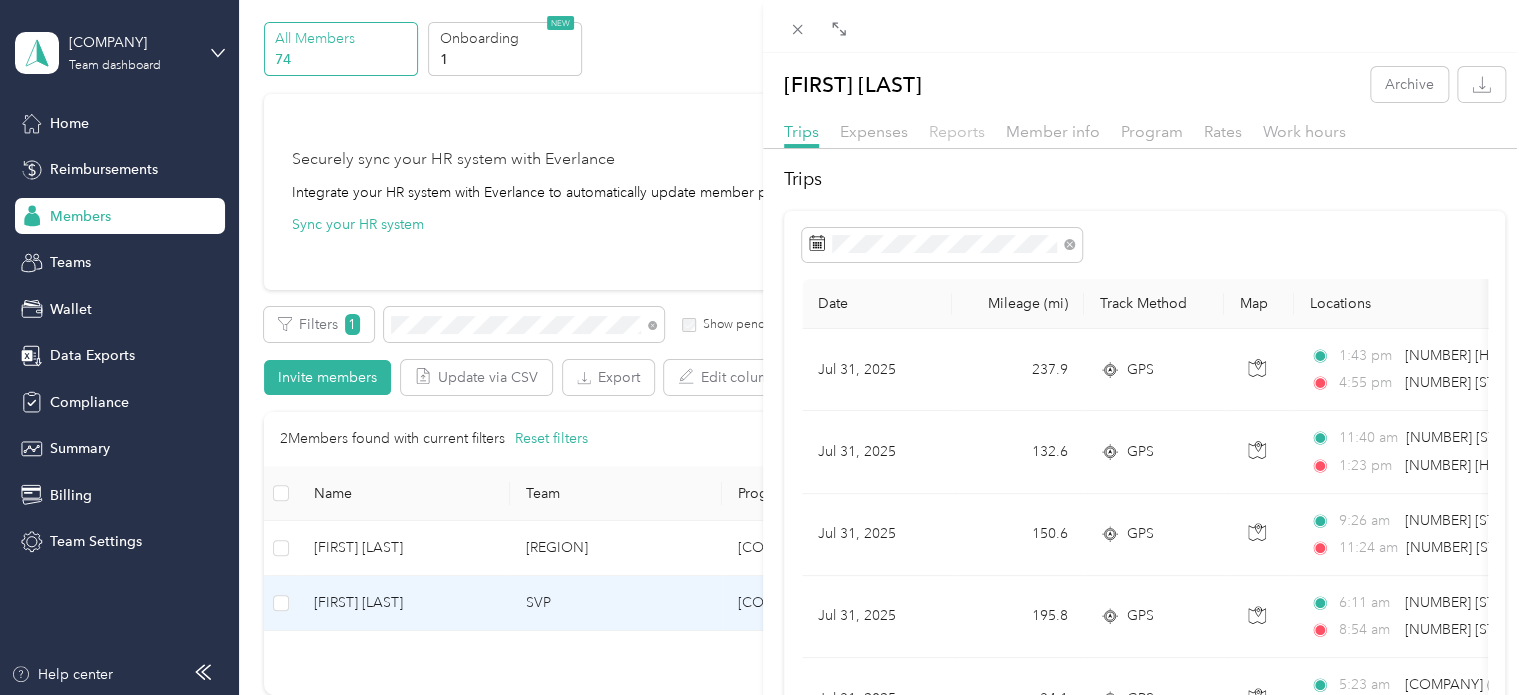 click on "Reports" at bounding box center (957, 131) 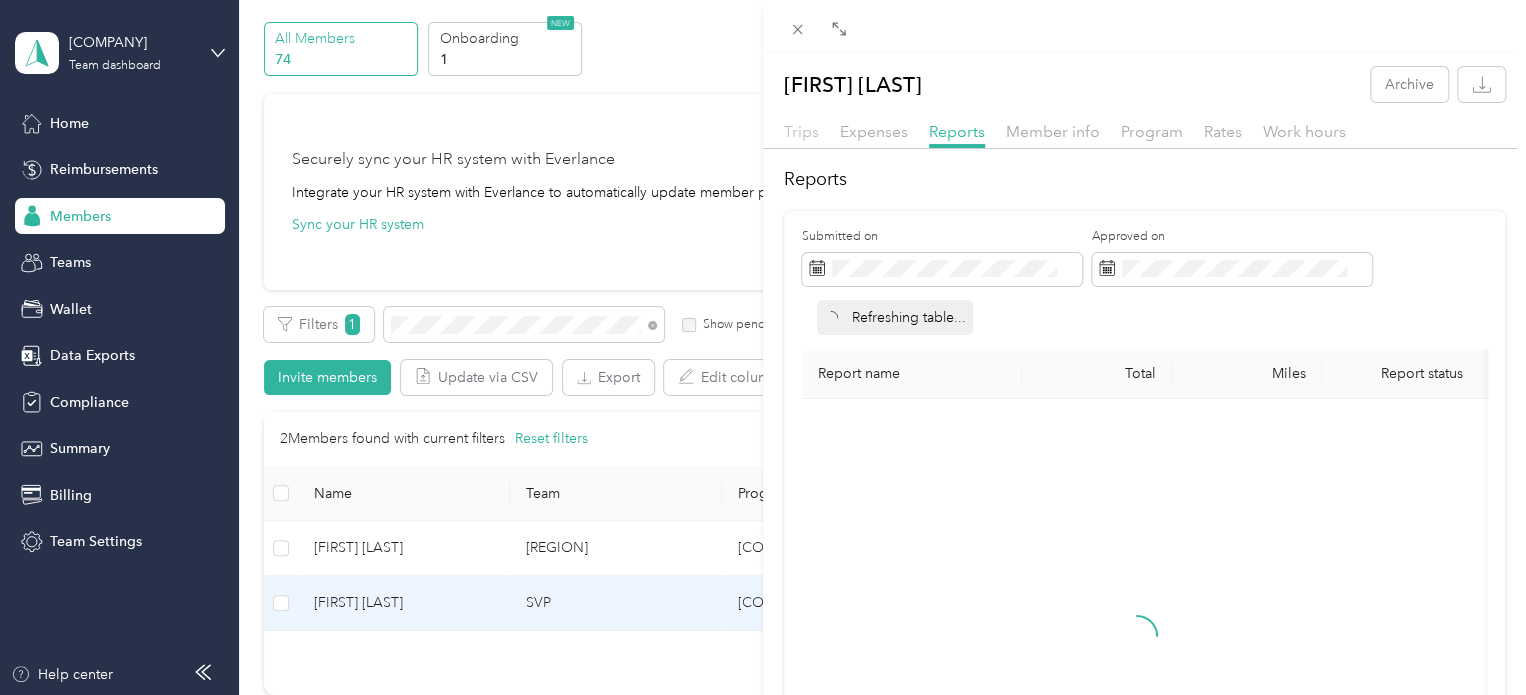 click on "Trips" at bounding box center (801, 131) 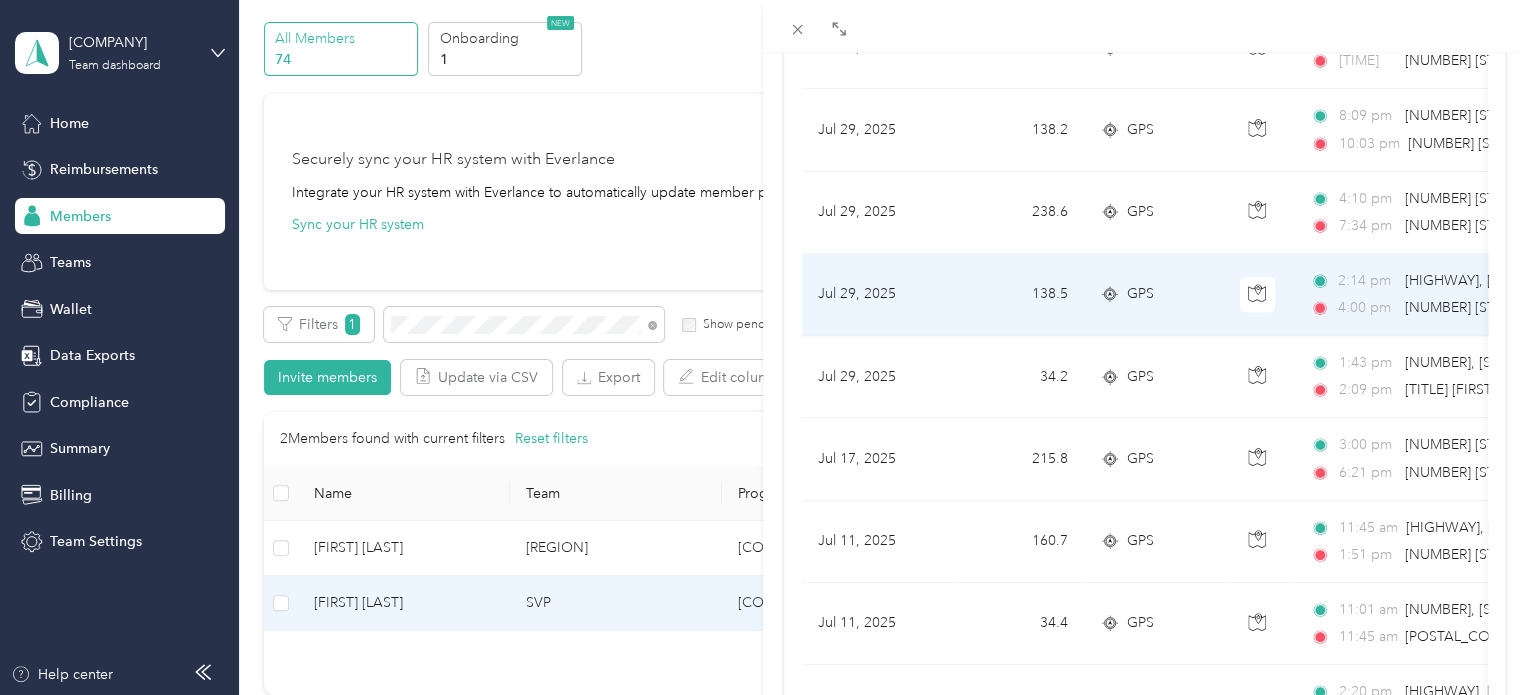 scroll, scrollTop: 982, scrollLeft: 0, axis: vertical 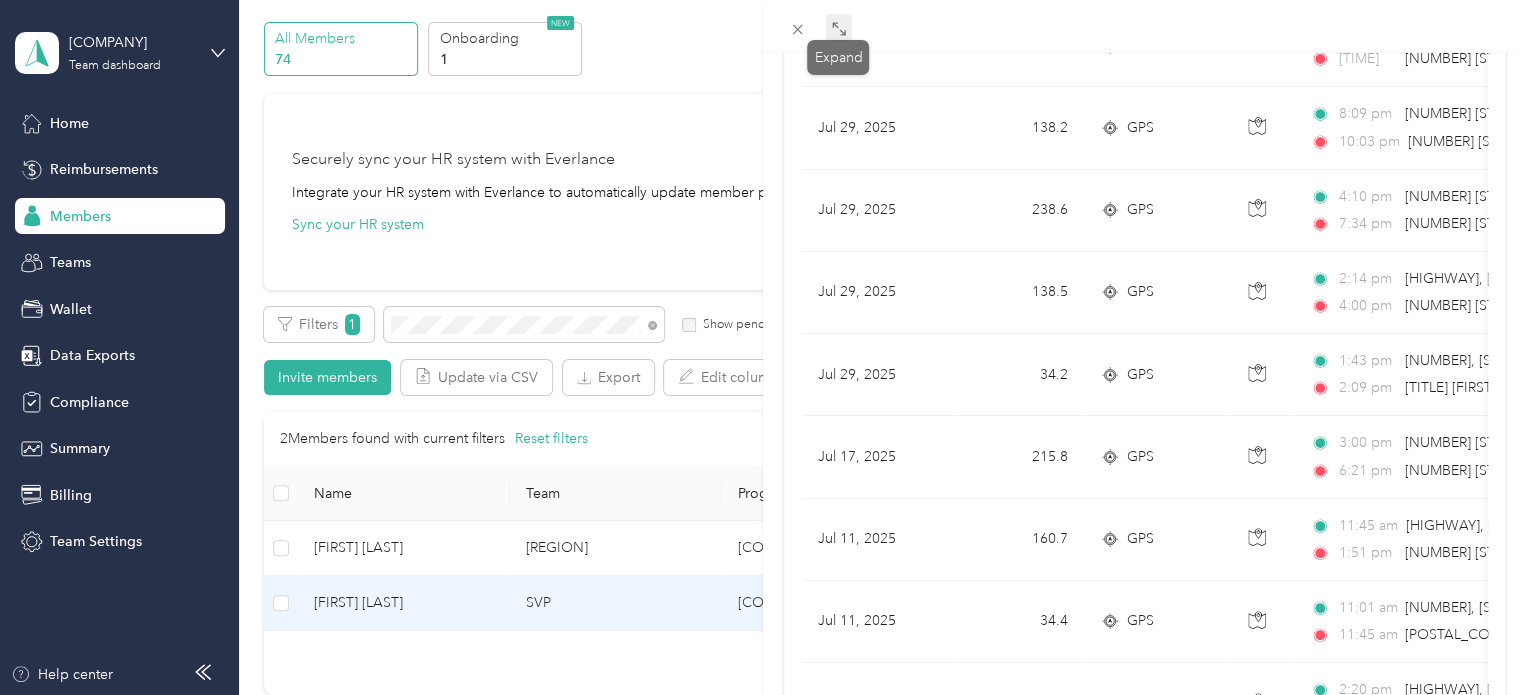 click 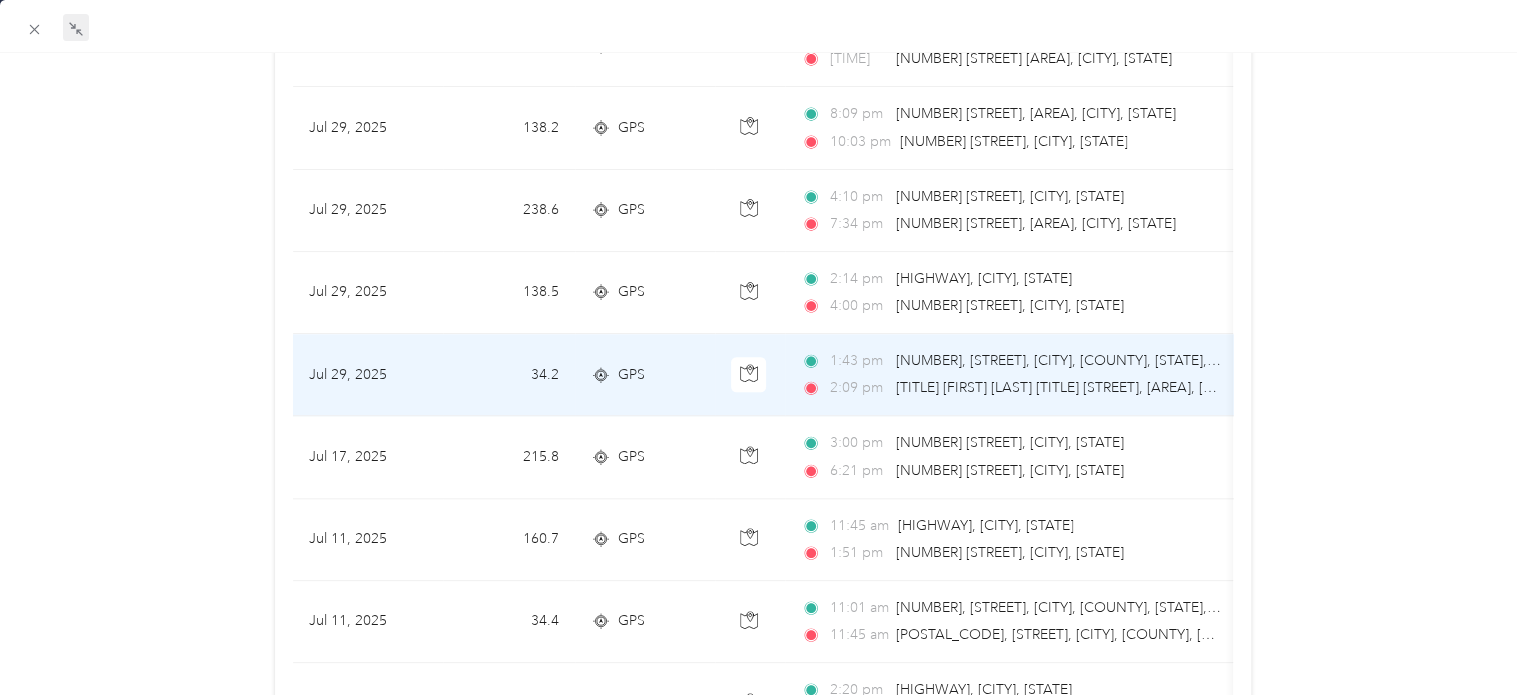 click on "[TITLE] [FIRST] [LAST] [TITLE] [STREET], [AREA], [CITY], [COUNTY], [STATE], [POSTAL_CODE], [COUNTRY]" at bounding box center (1231, 387) 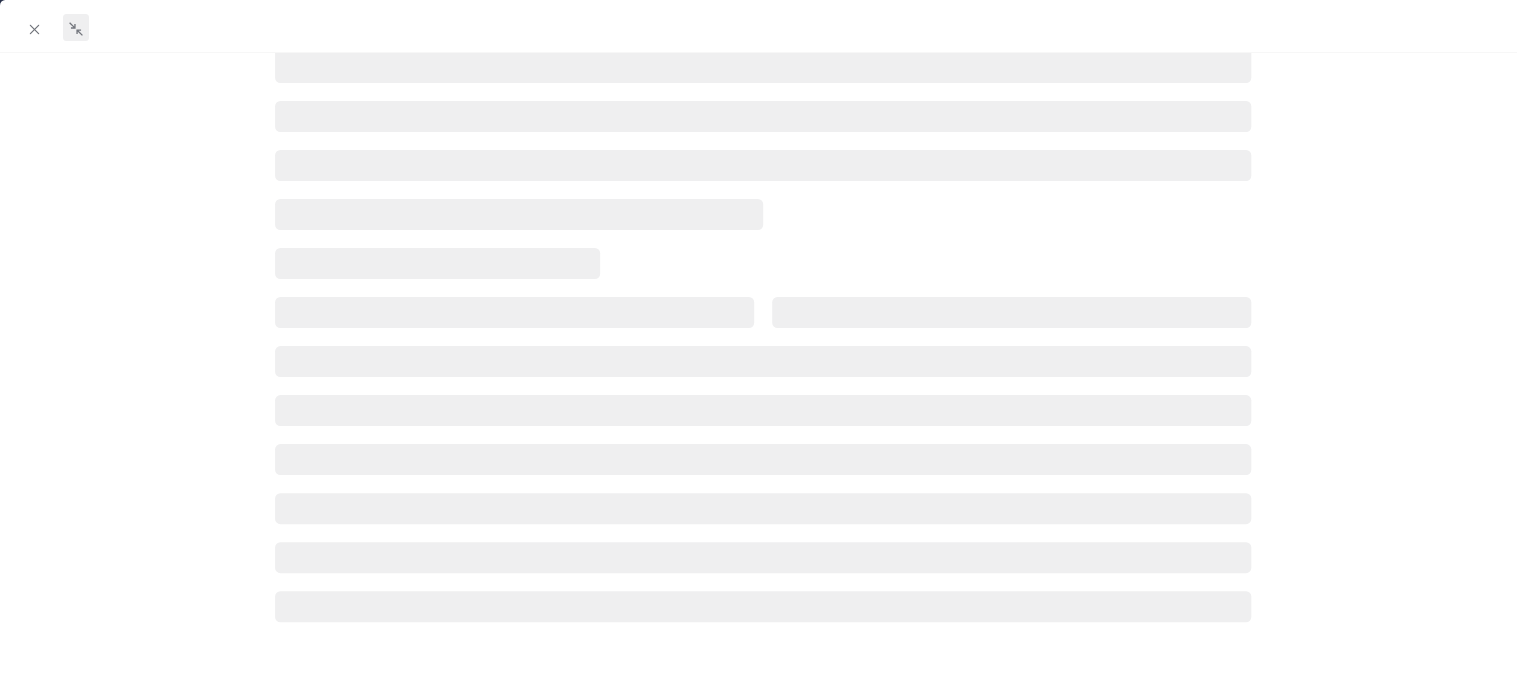 scroll, scrollTop: 493, scrollLeft: 0, axis: vertical 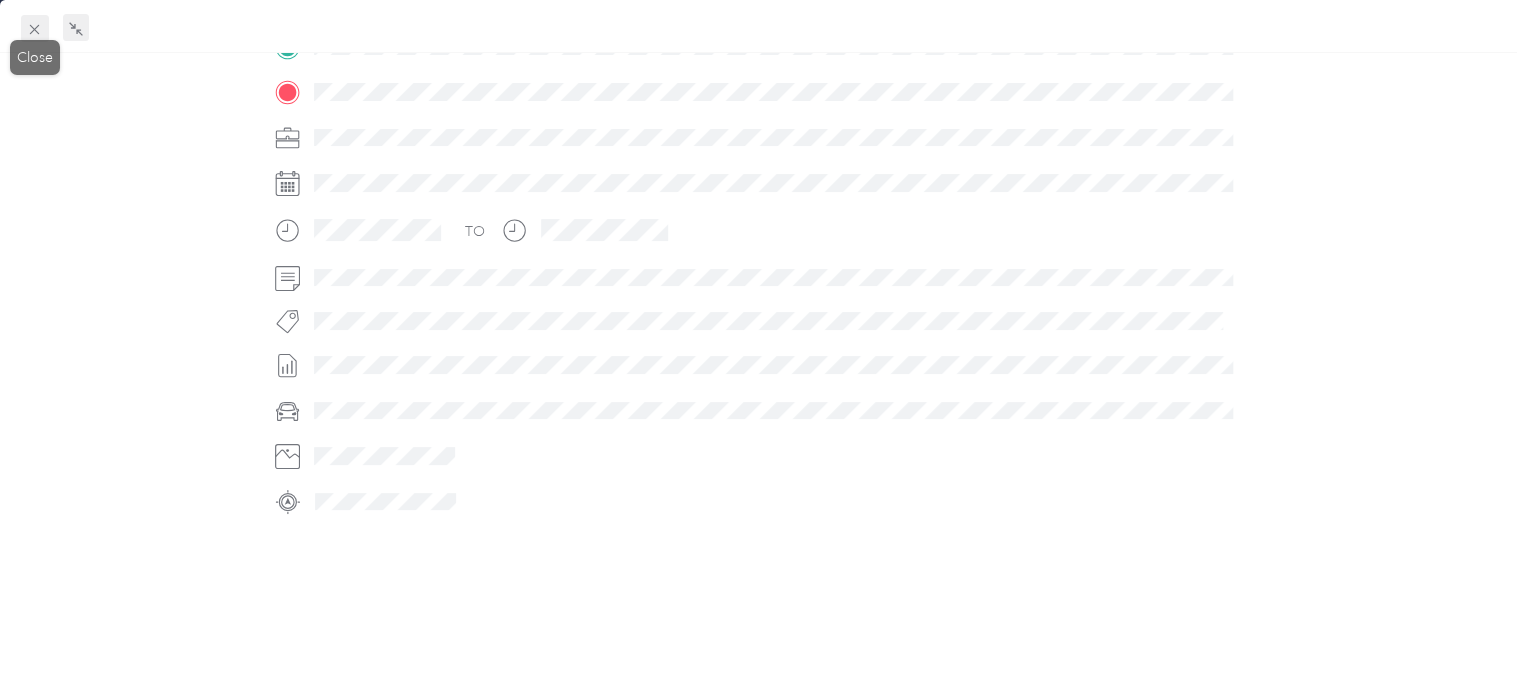 click 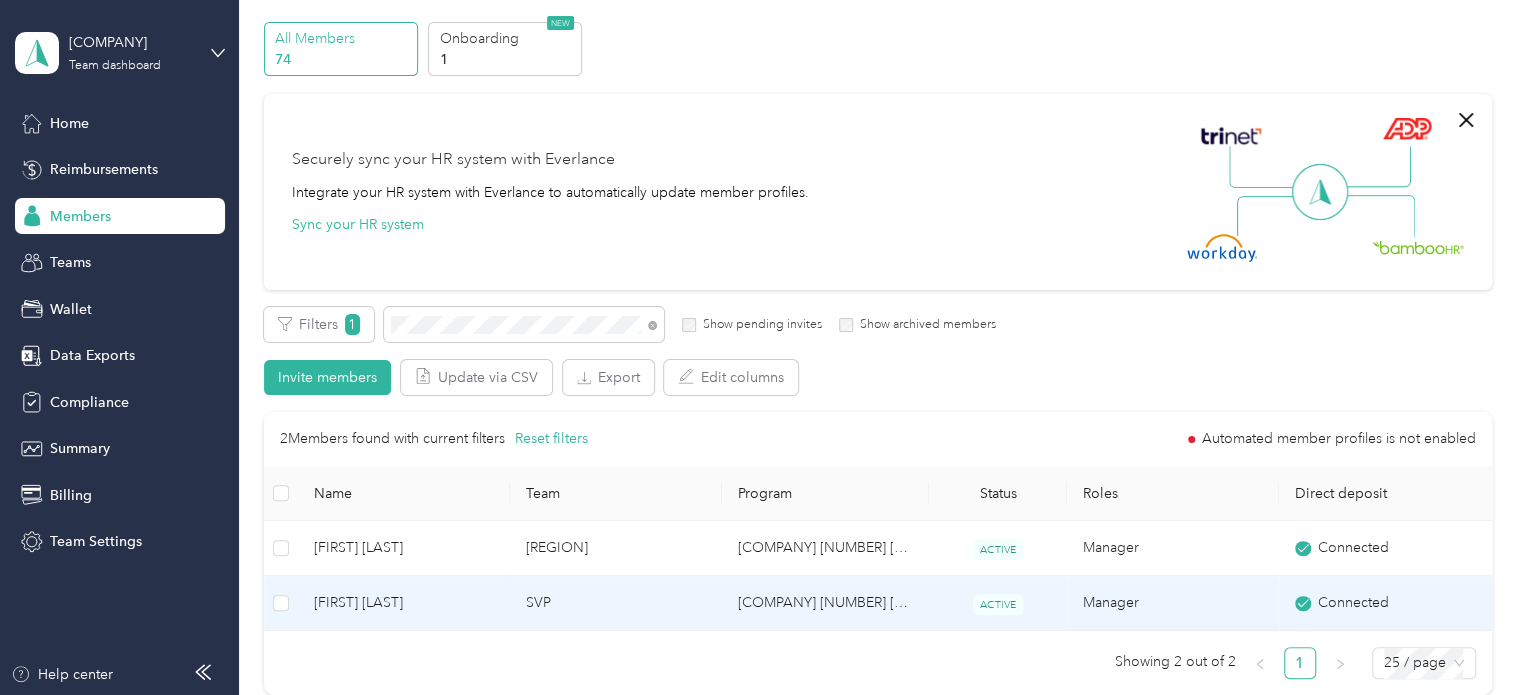 click on "SVP" at bounding box center [616, 603] 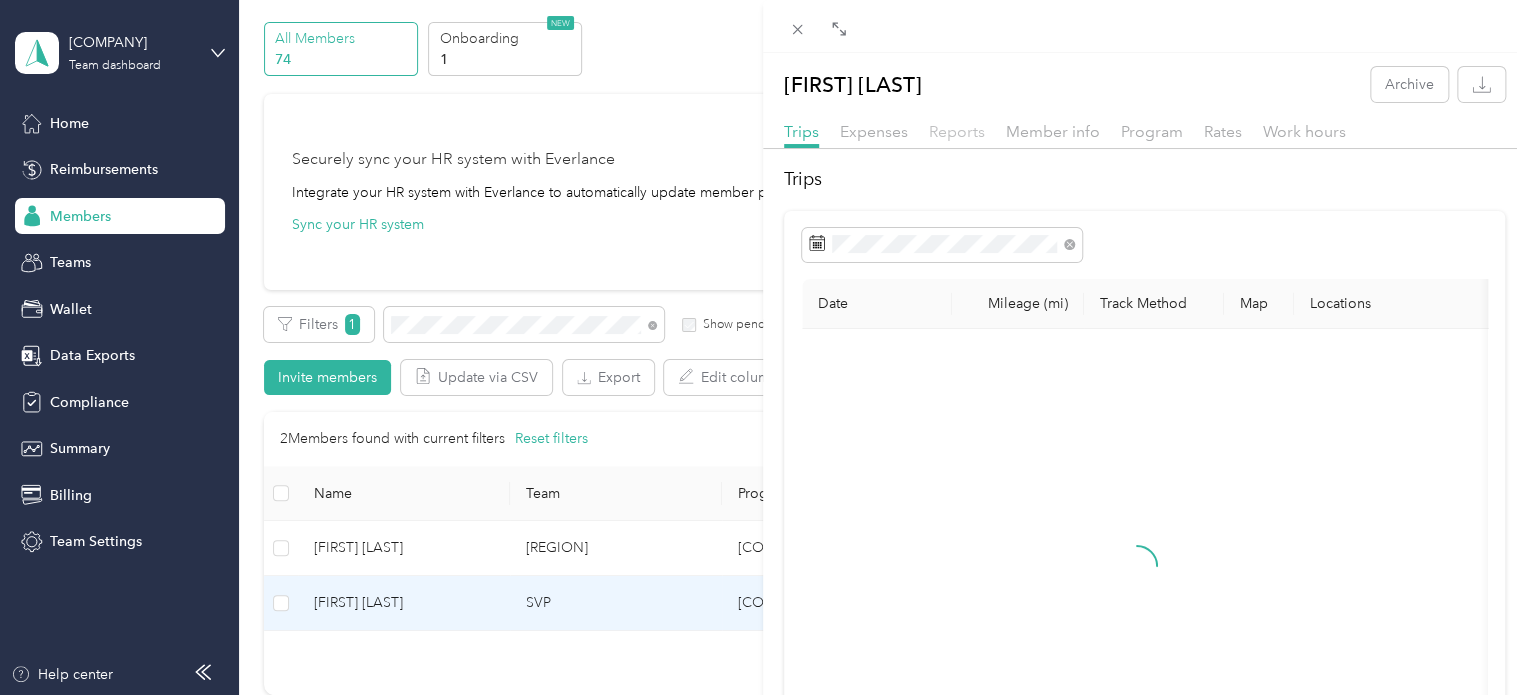 click on "Reports" at bounding box center [957, 131] 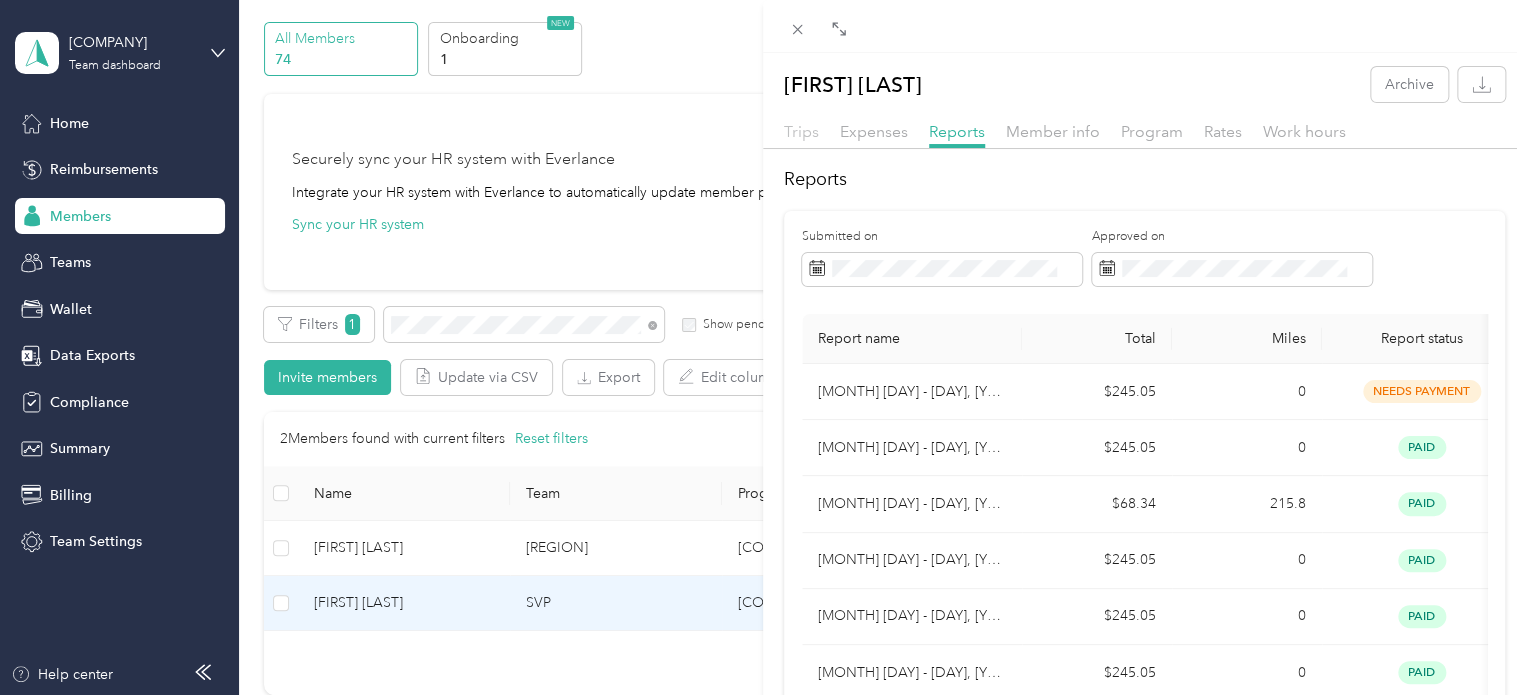 click on "Trips" at bounding box center [801, 131] 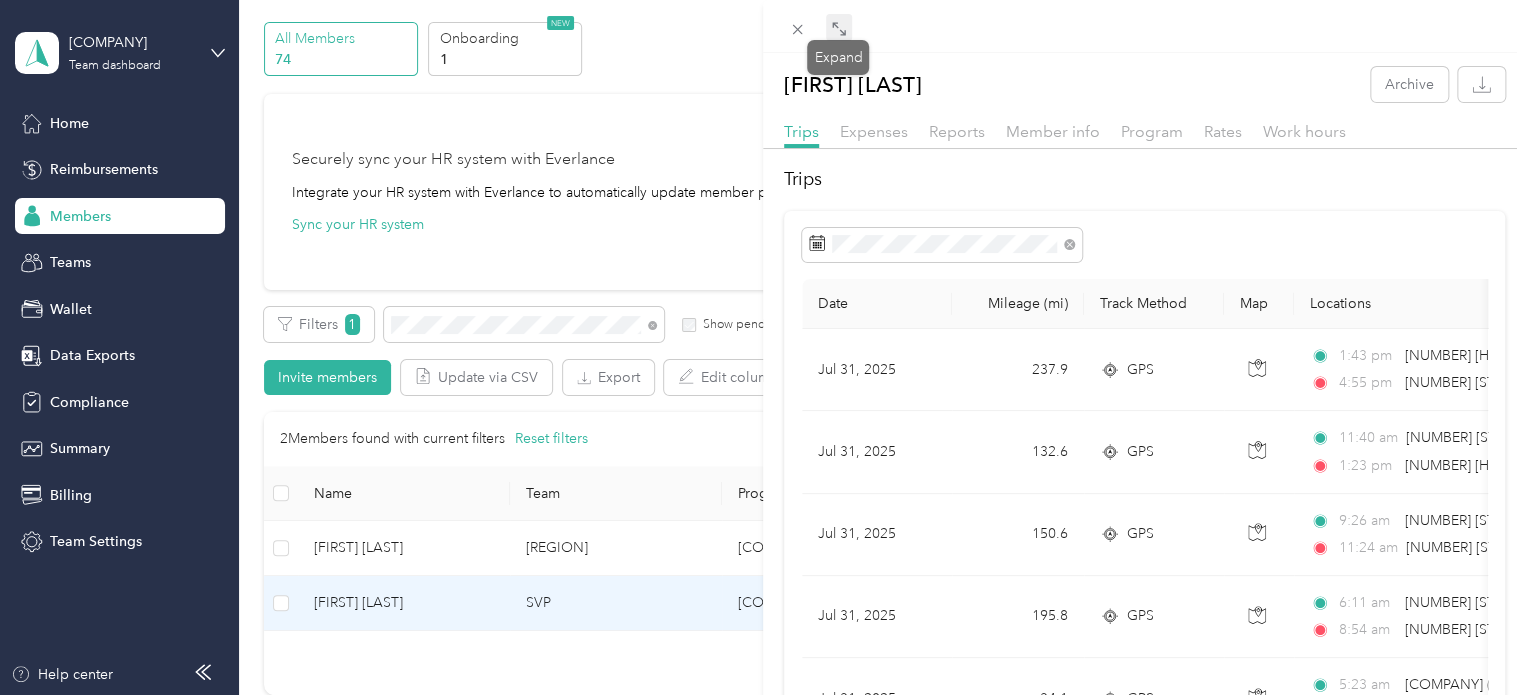 click 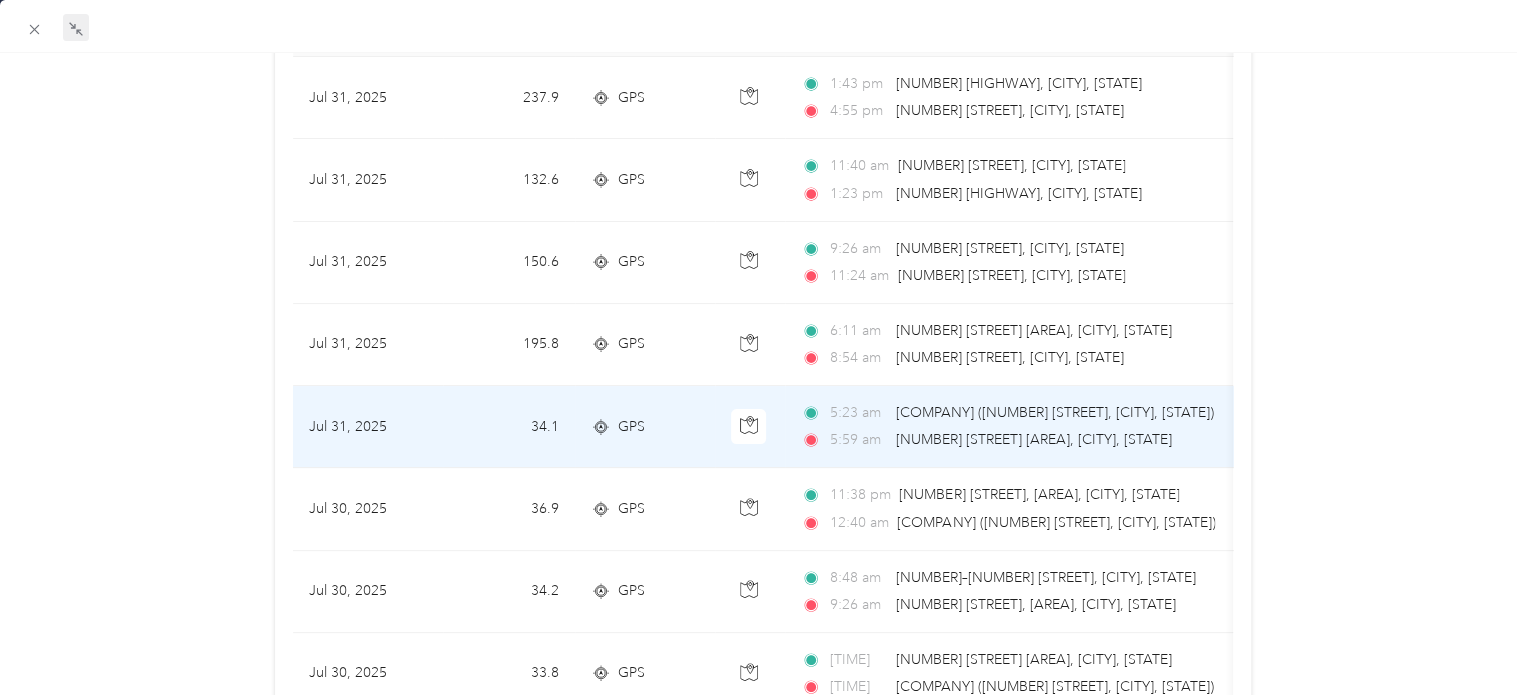 scroll, scrollTop: 272, scrollLeft: 0, axis: vertical 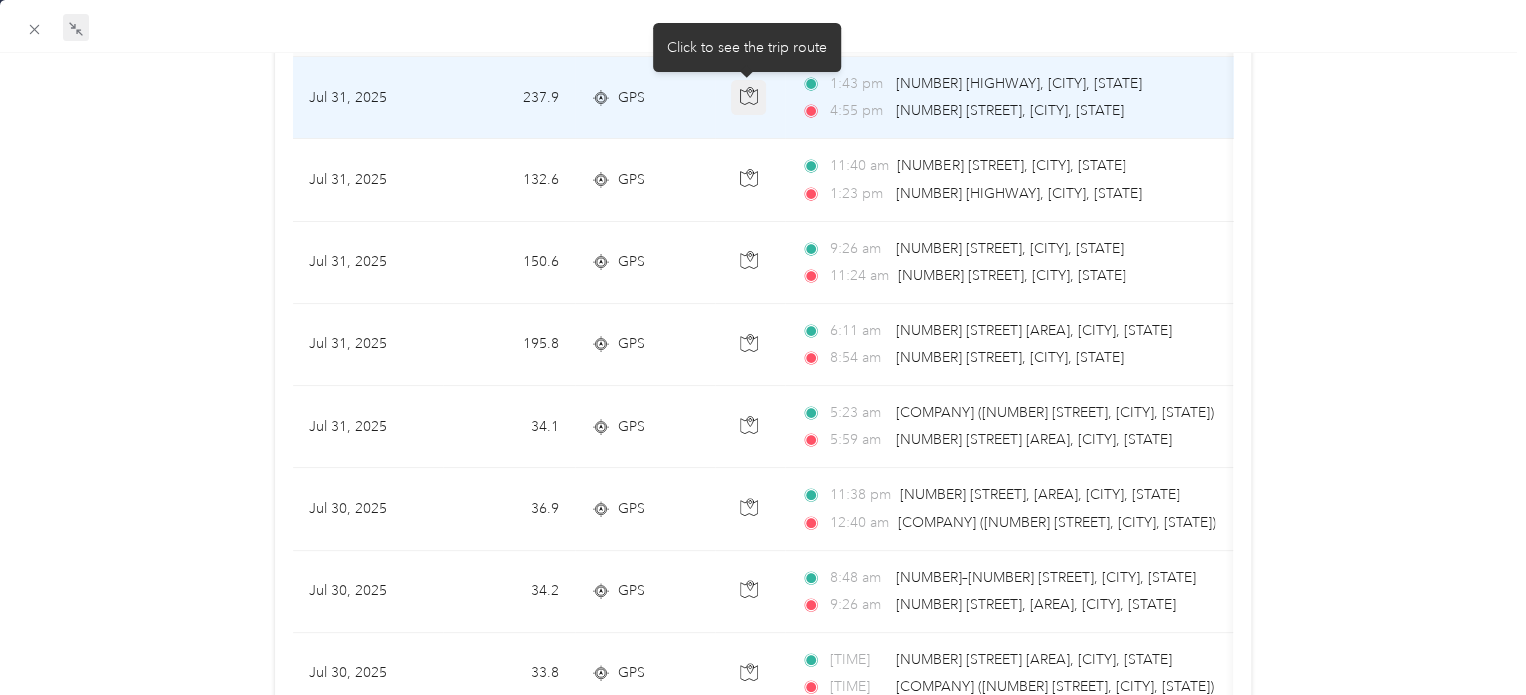 click 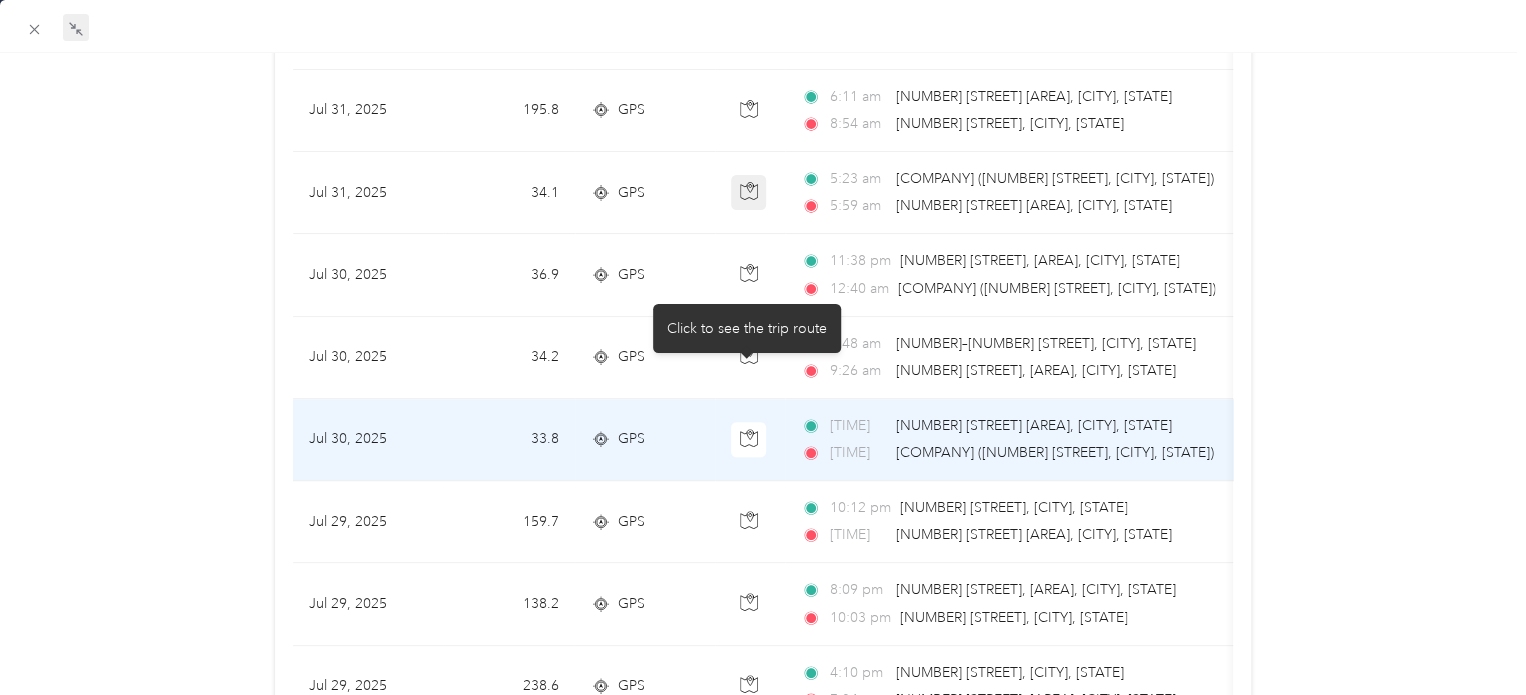 scroll, scrollTop: 512, scrollLeft: 0, axis: vertical 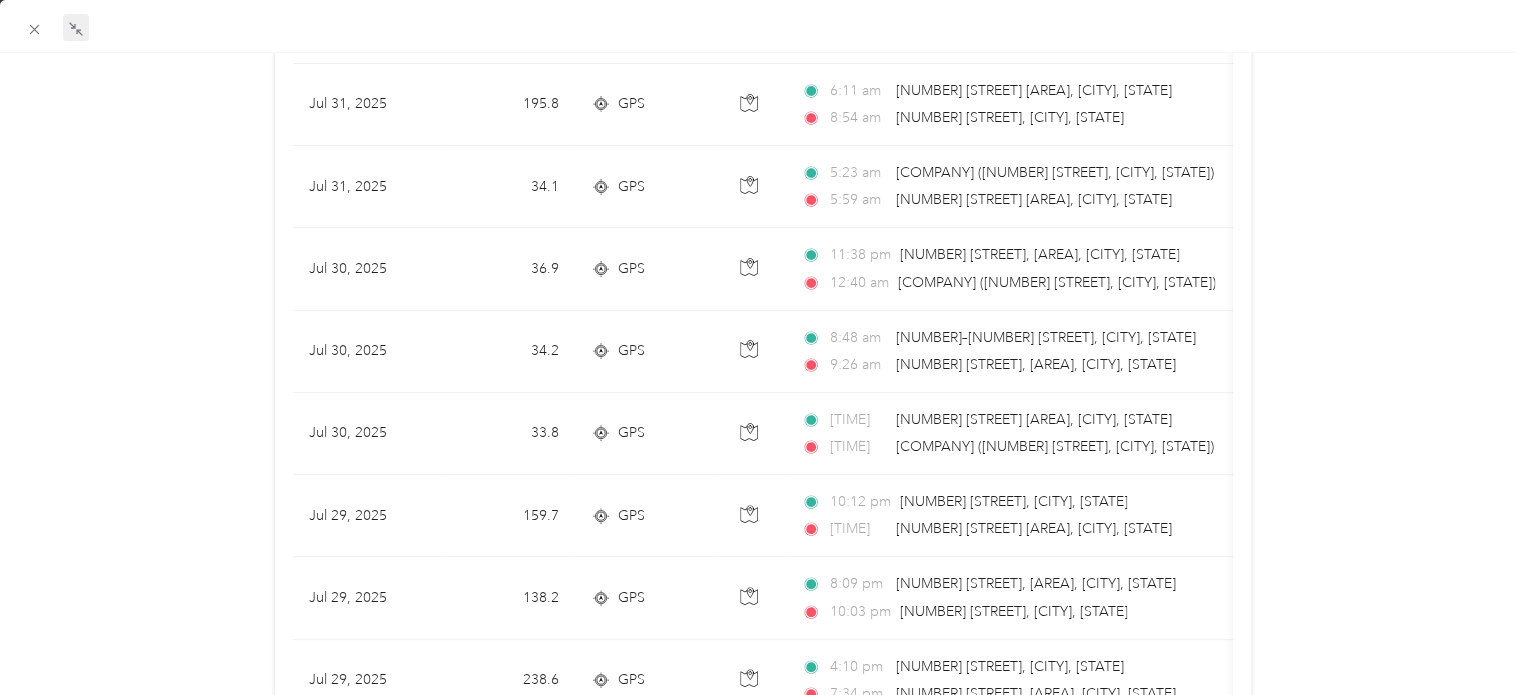 click at bounding box center (756, 347) 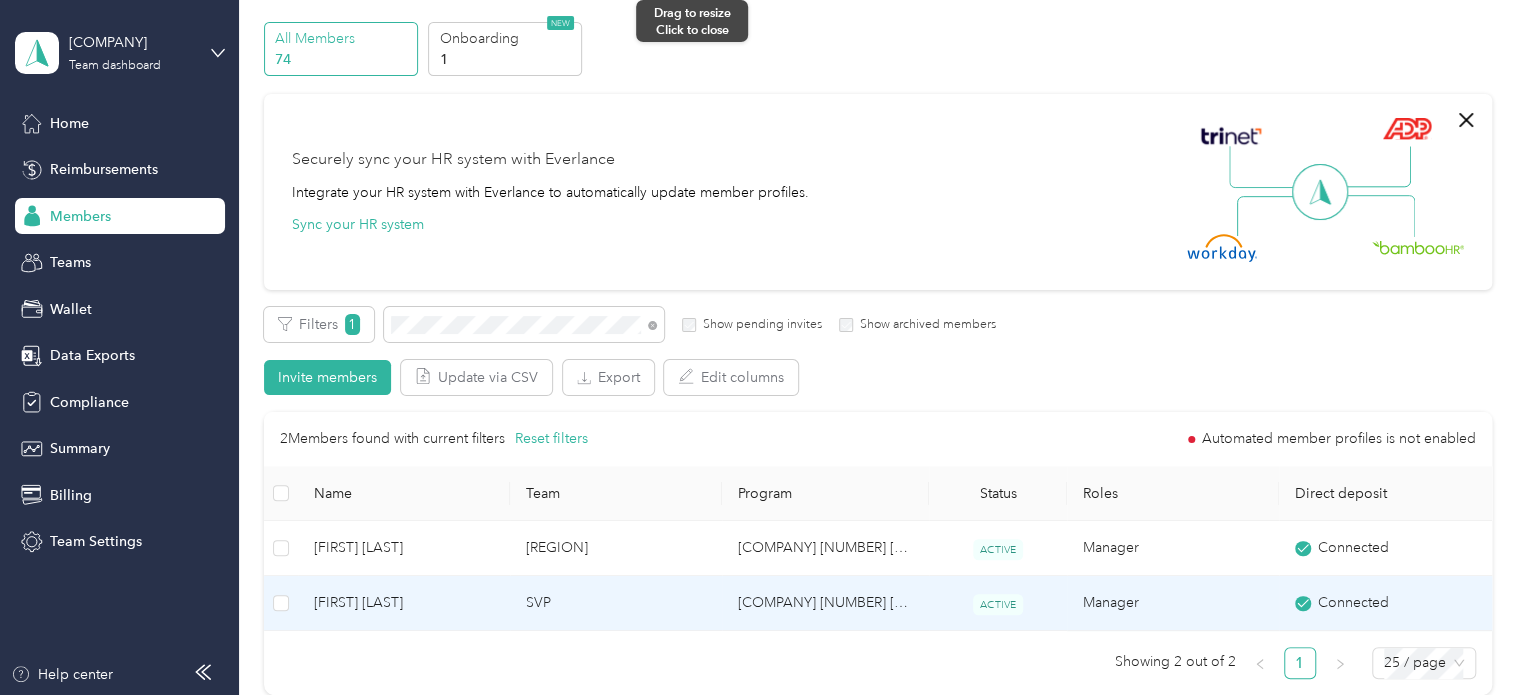 scroll, scrollTop: 319, scrollLeft: 0, axis: vertical 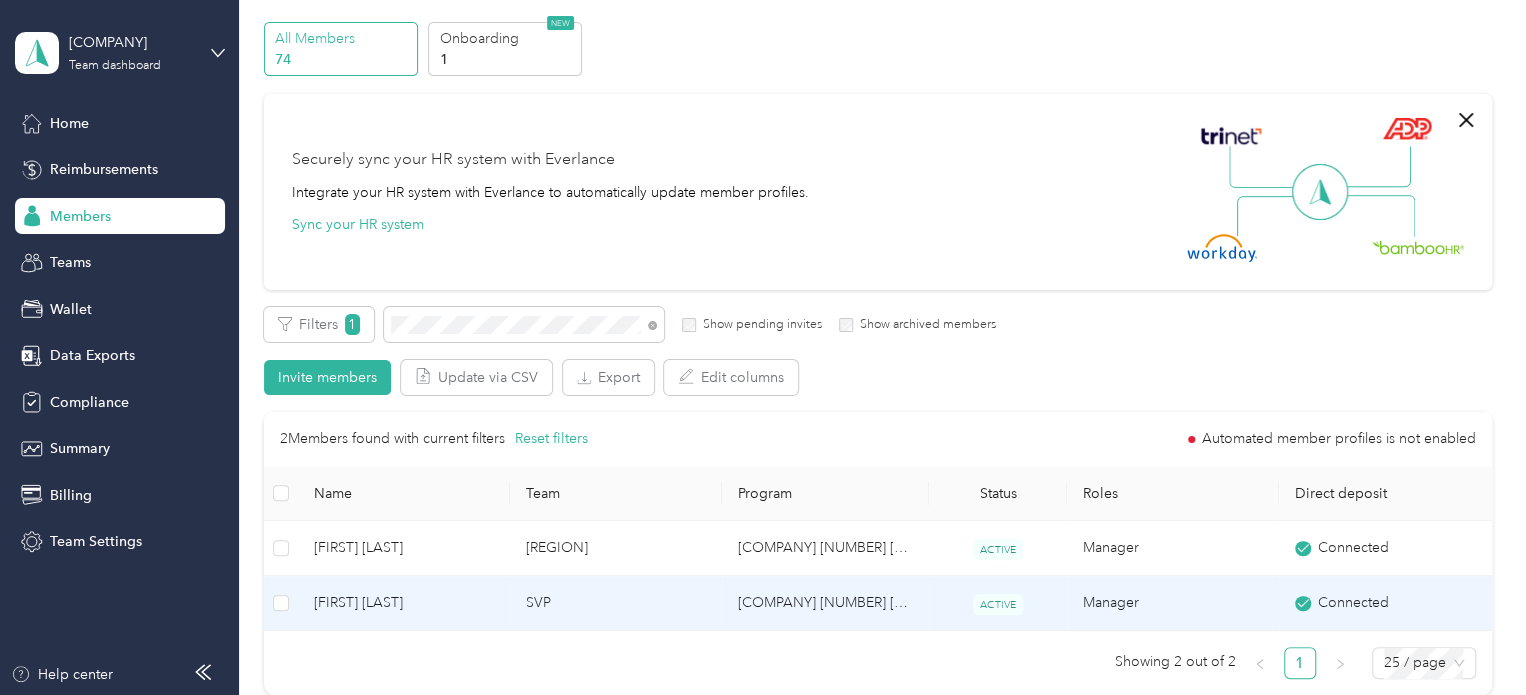 click on "[FIRST] [LAST]" at bounding box center (404, 603) 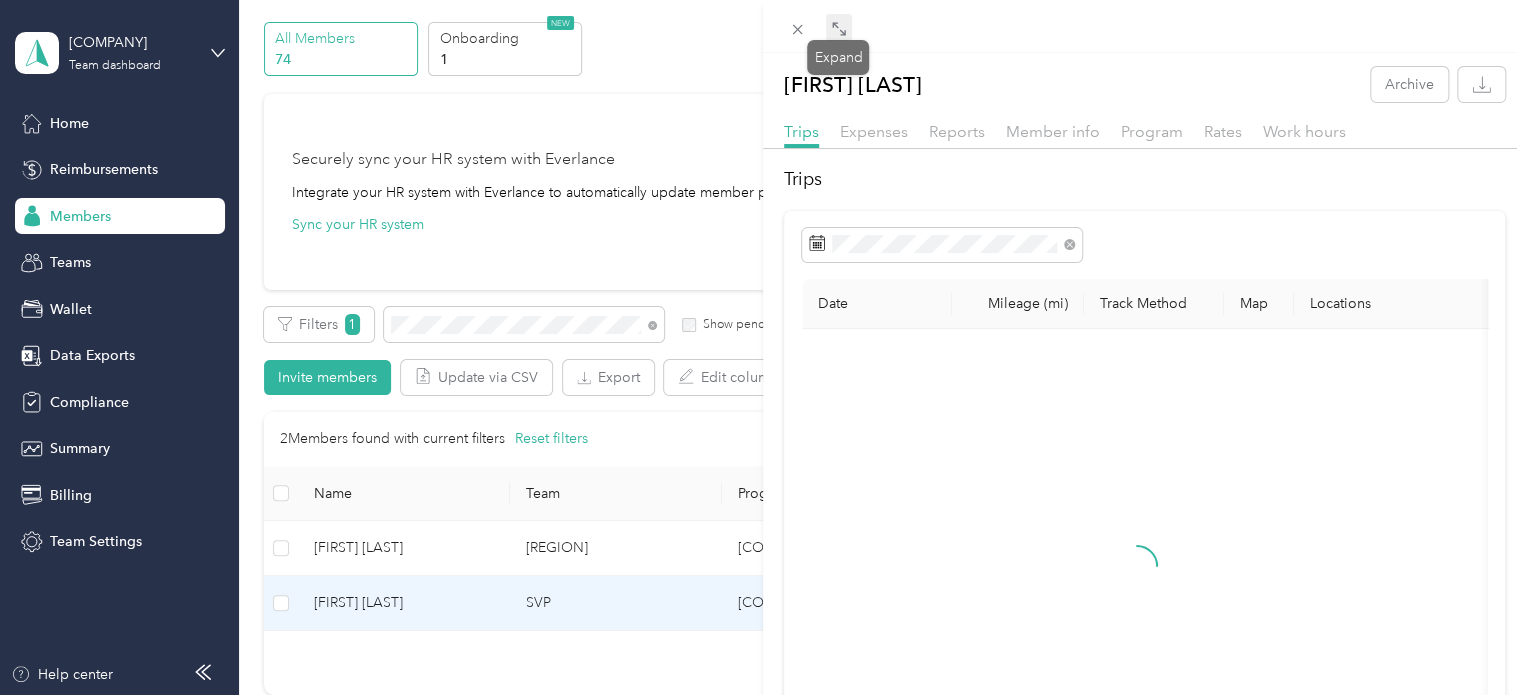 click 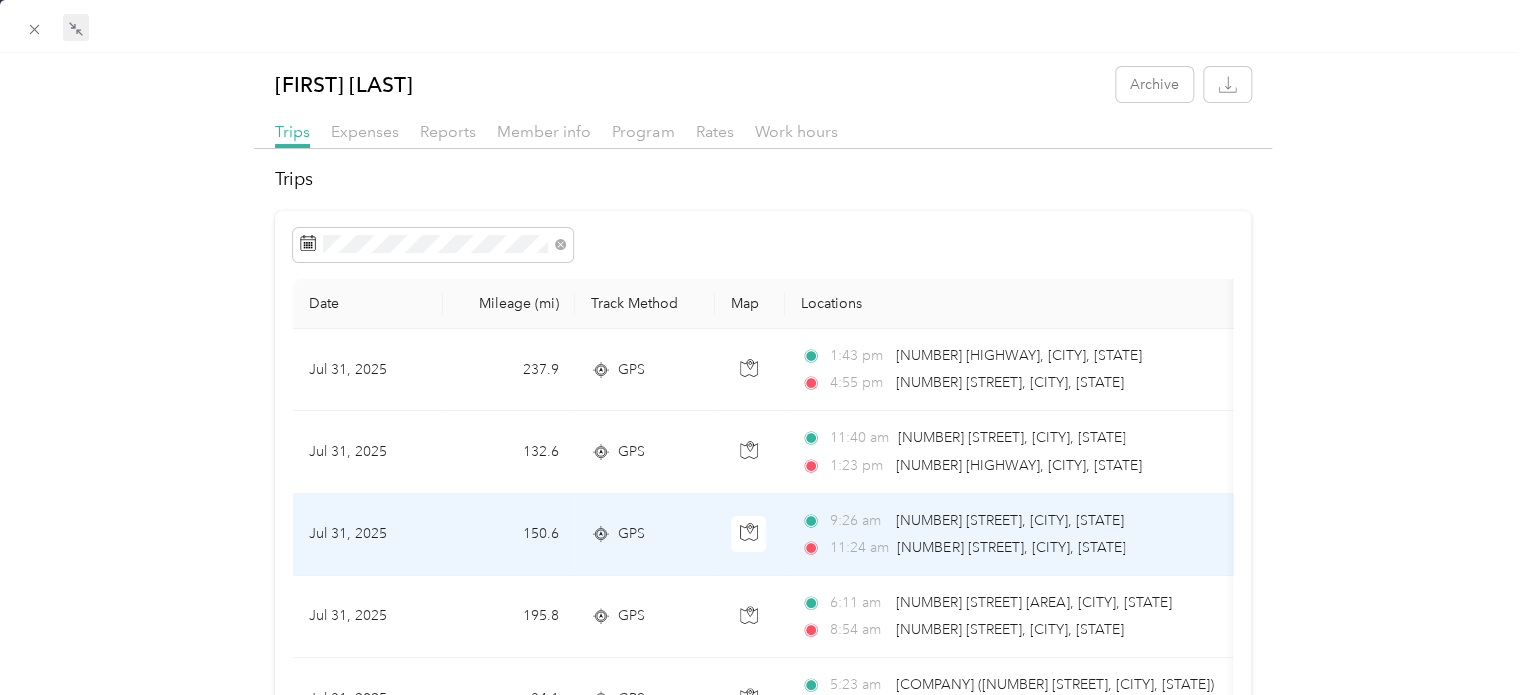 scroll, scrollTop: 252, scrollLeft: 0, axis: vertical 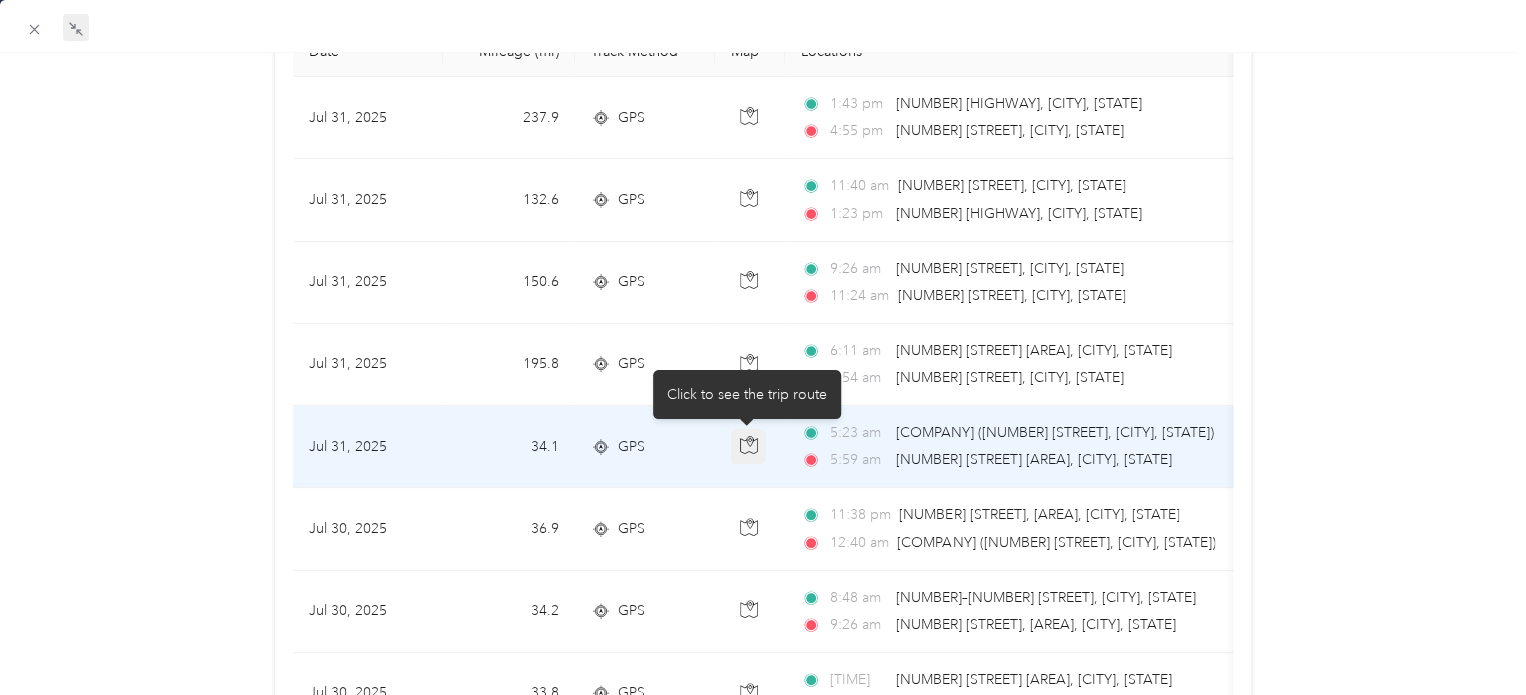 click 